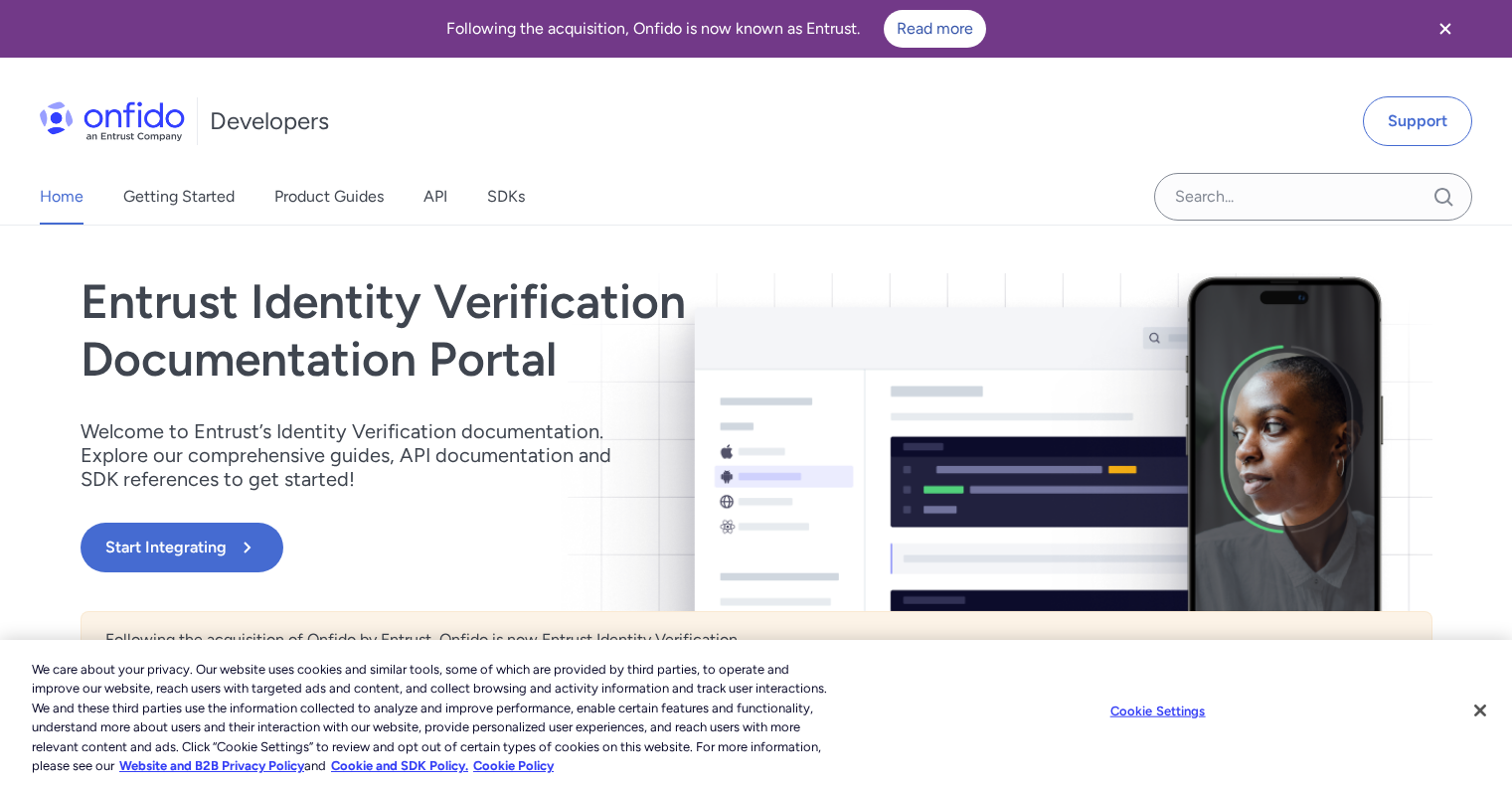 scroll, scrollTop: 0, scrollLeft: 0, axis: both 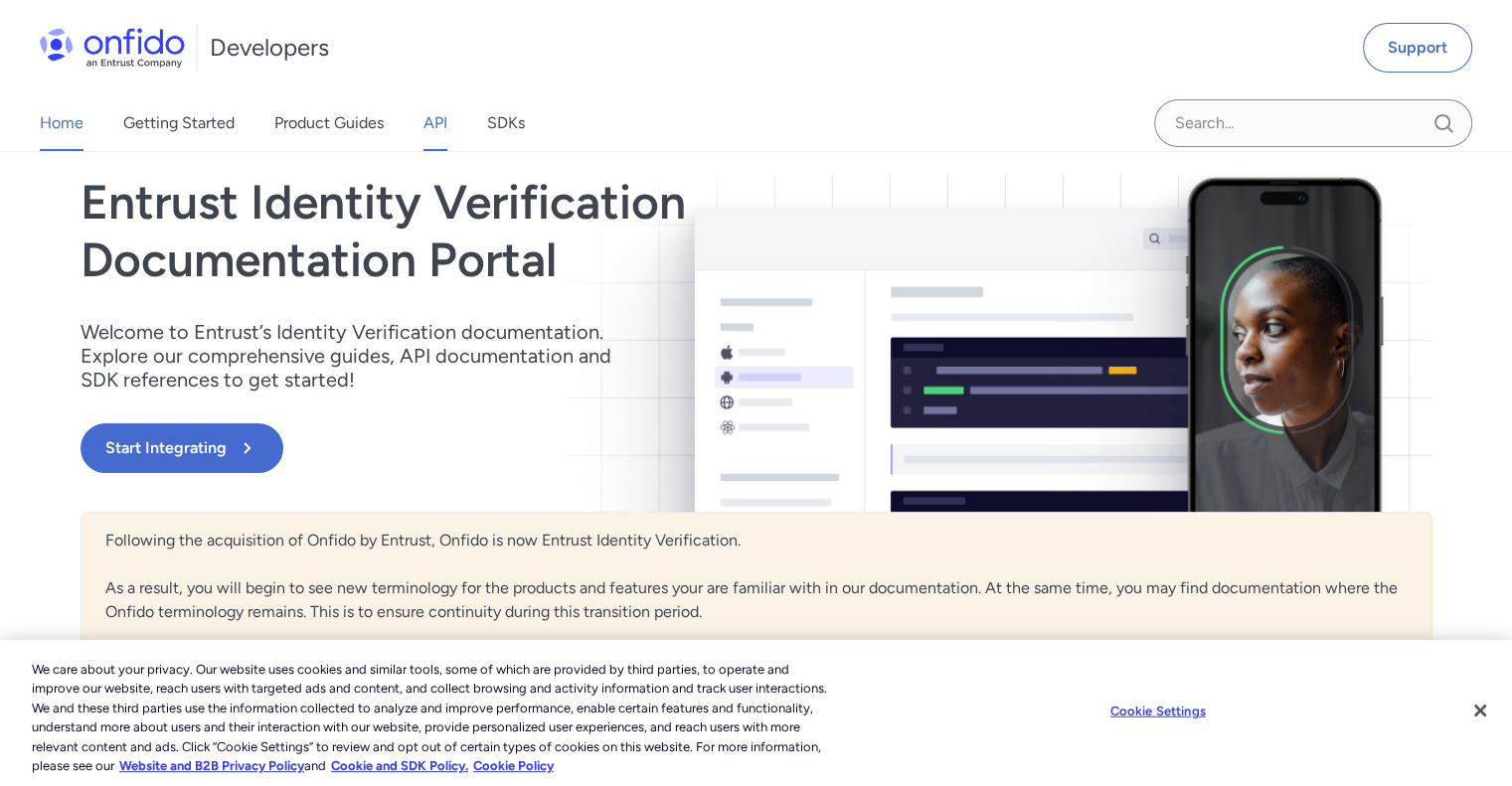 click on "API" at bounding box center [435, 123] 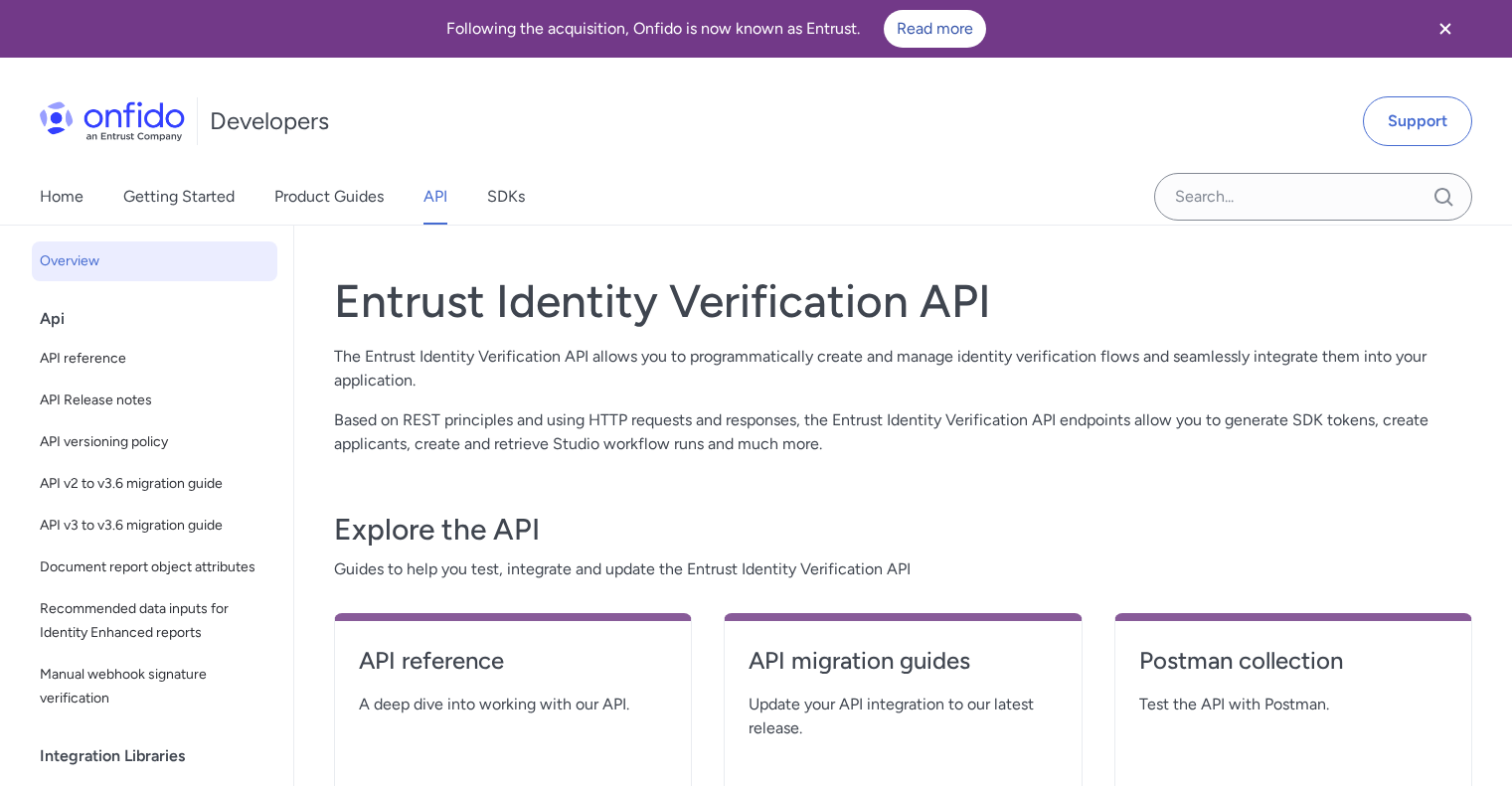 scroll, scrollTop: 0, scrollLeft: 0, axis: both 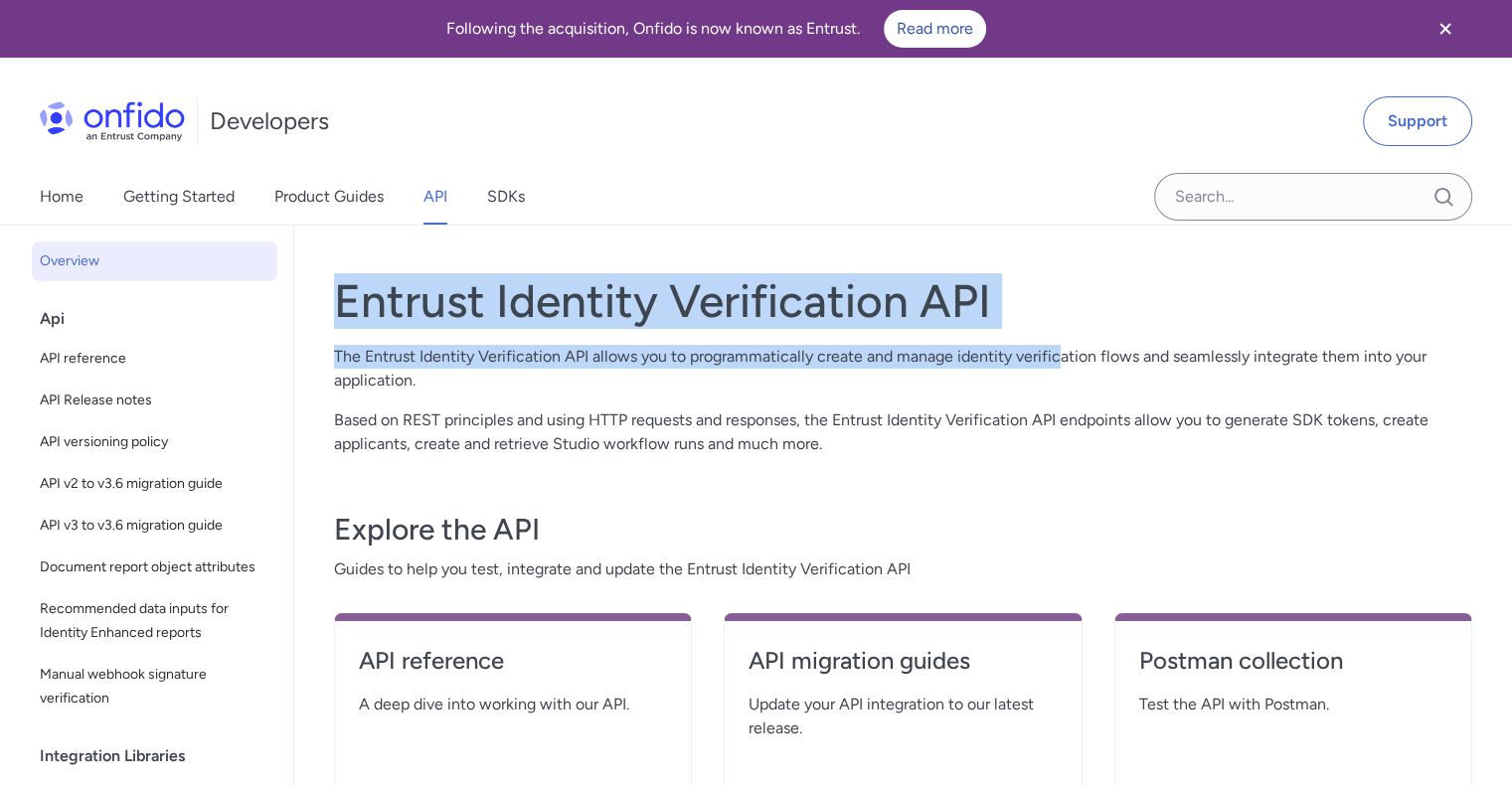 drag, startPoint x: 345, startPoint y: 298, endPoint x: 1059, endPoint y: 333, distance: 714.85733 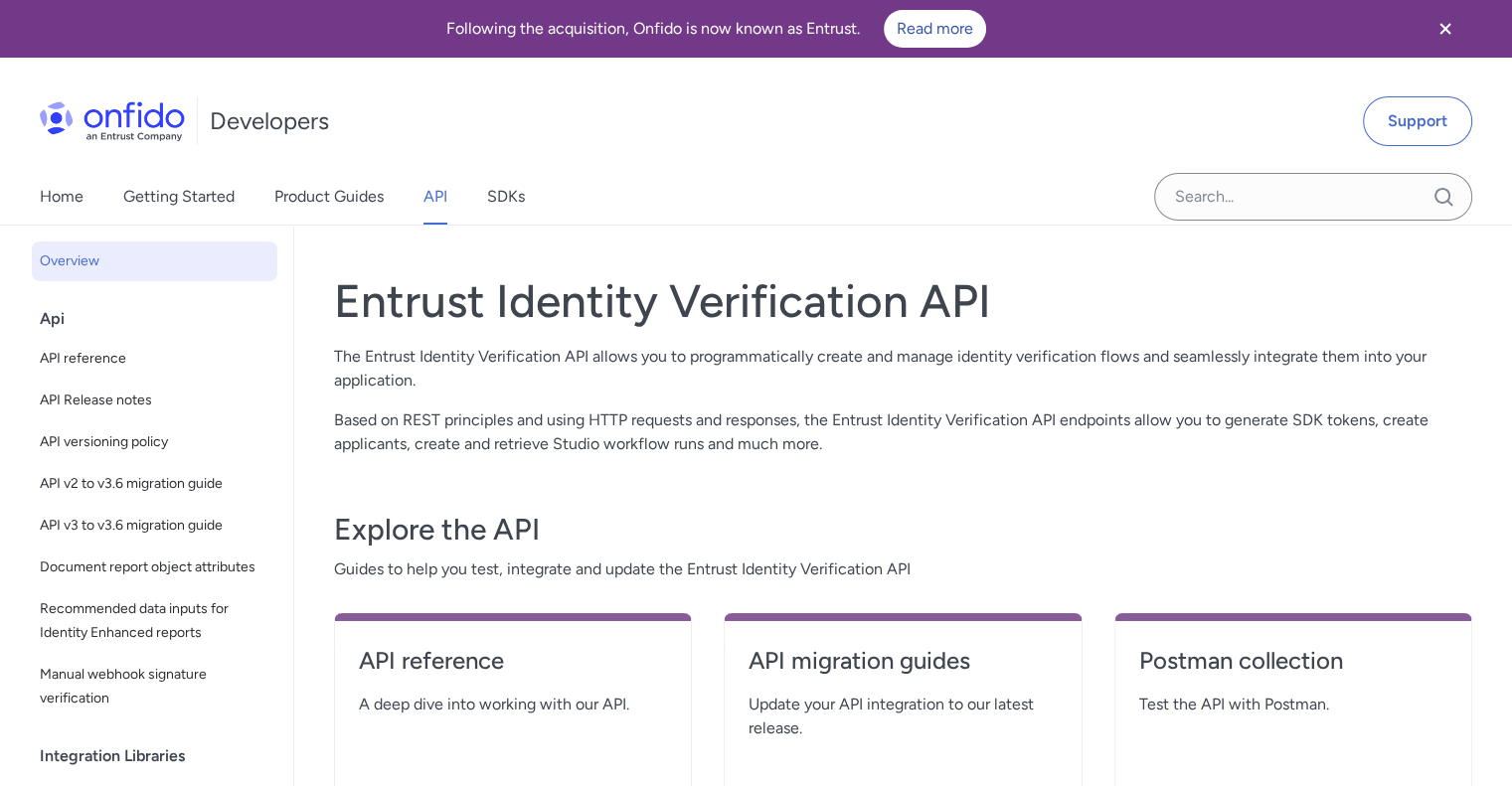 click on "Based on REST principles and using HTTP requests and responses, the Entrust Identity Verification API endpoints allow you to generate SDK tokens, create applicants, create and retrieve Studio workflow runs and much more." at bounding box center [903, 432] 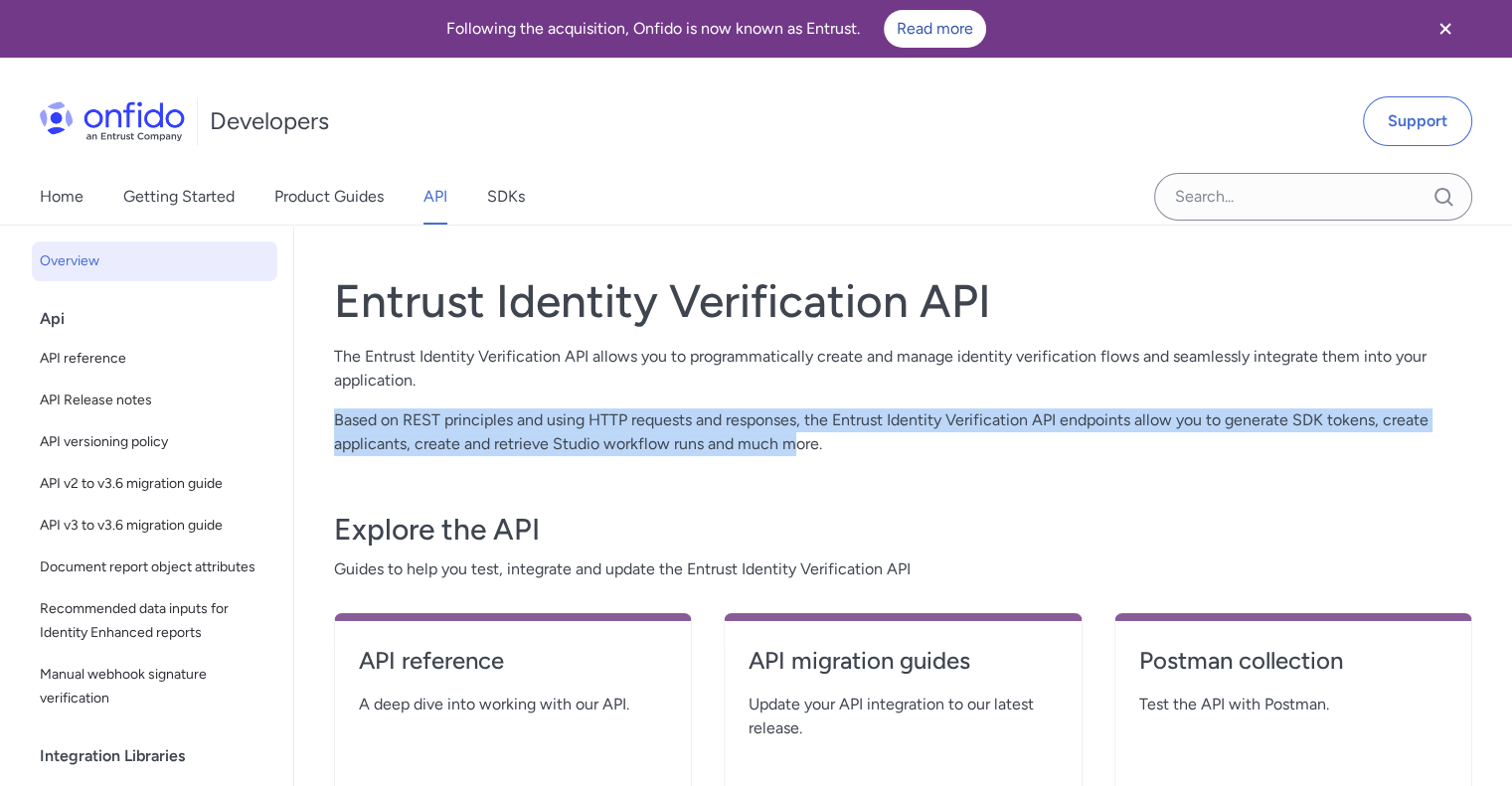 drag, startPoint x: 704, startPoint y: 429, endPoint x: 311, endPoint y: 325, distance: 406.528 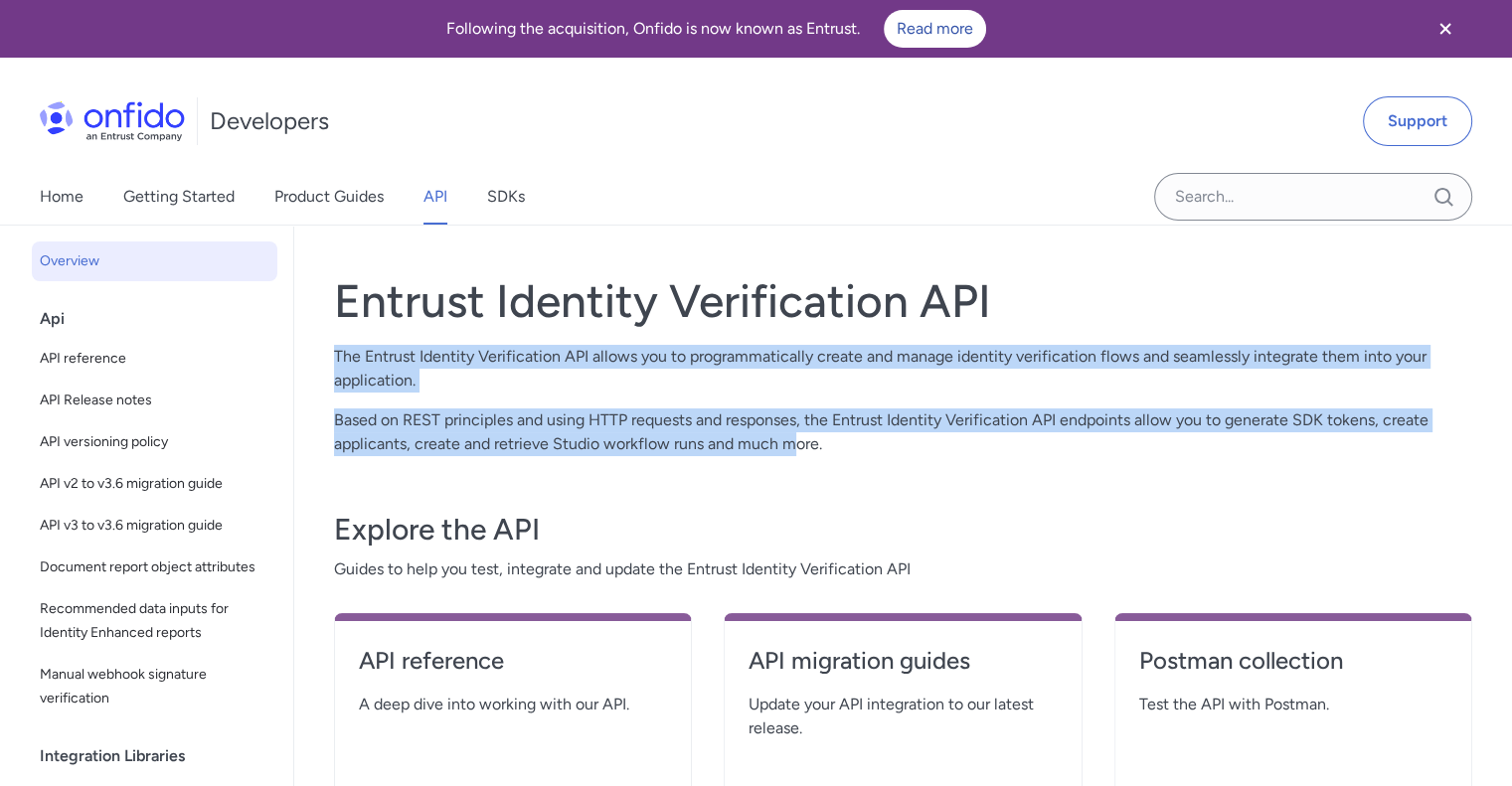 click on "The Entrust Identity Verification API allows you to programmatically create and manage identity verification flows and seamlessly integrate them into your application." at bounding box center (903, 369) 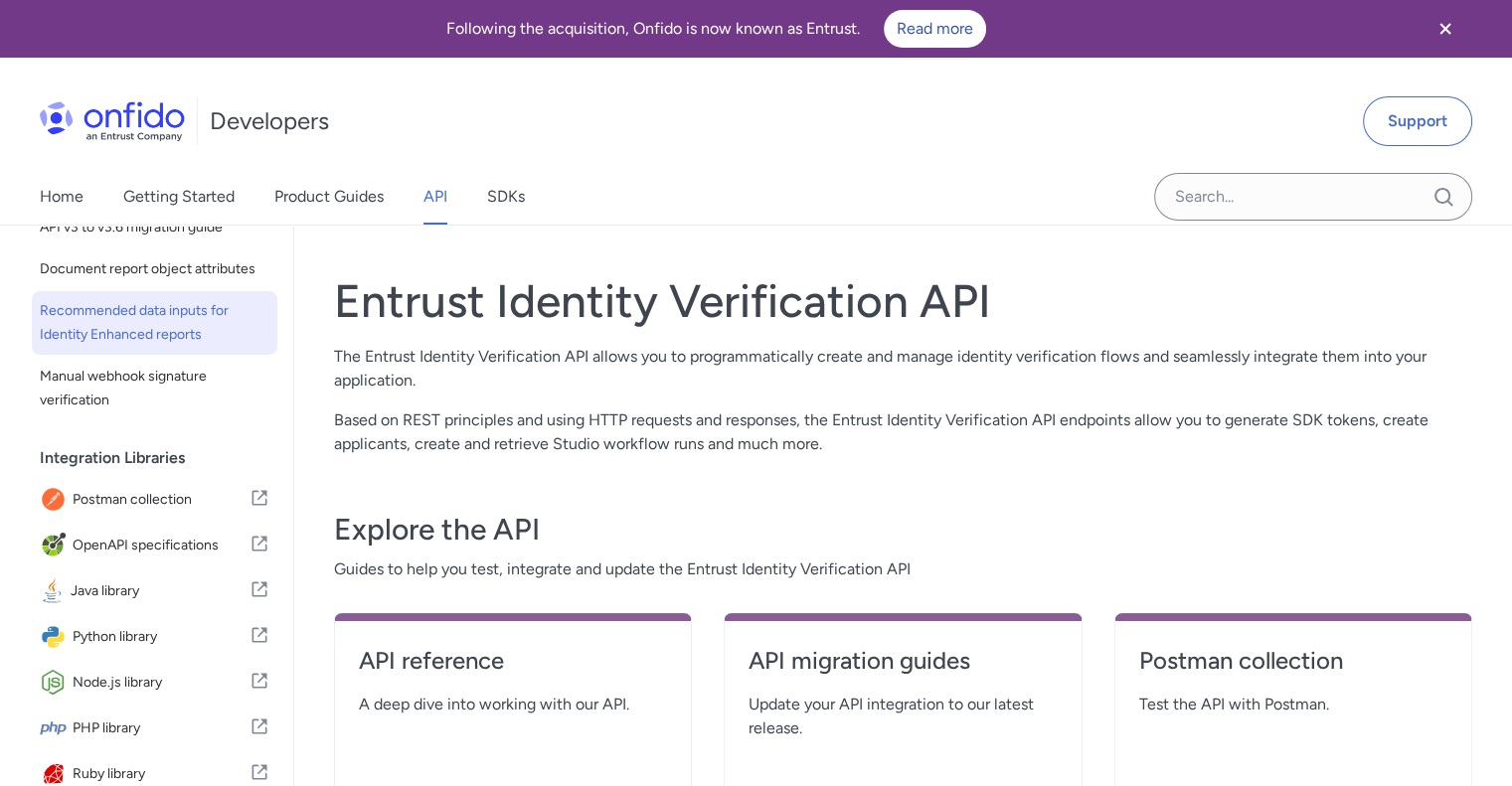 scroll, scrollTop: 354, scrollLeft: 0, axis: vertical 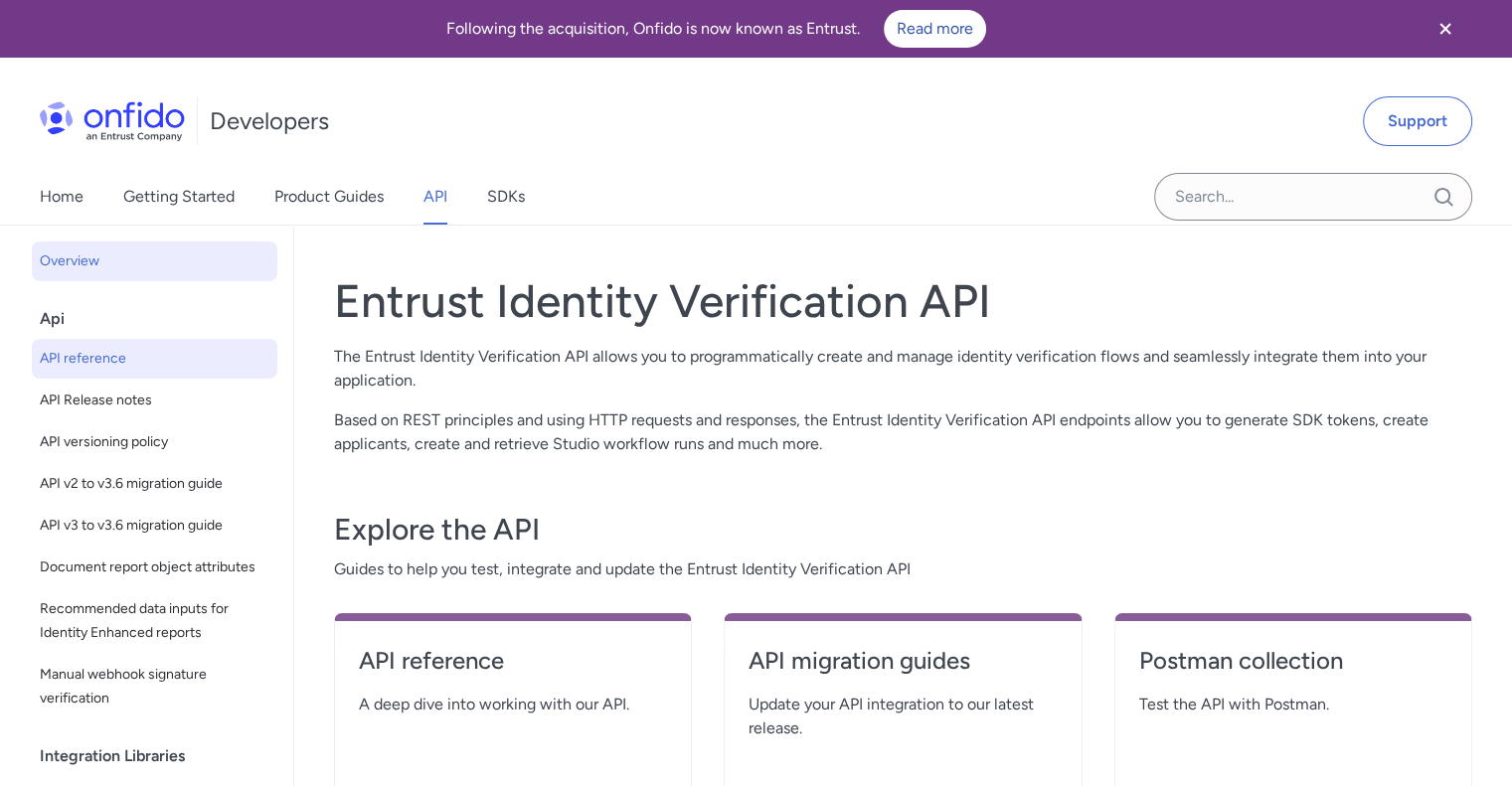 click on "API reference" at bounding box center (154, 359) 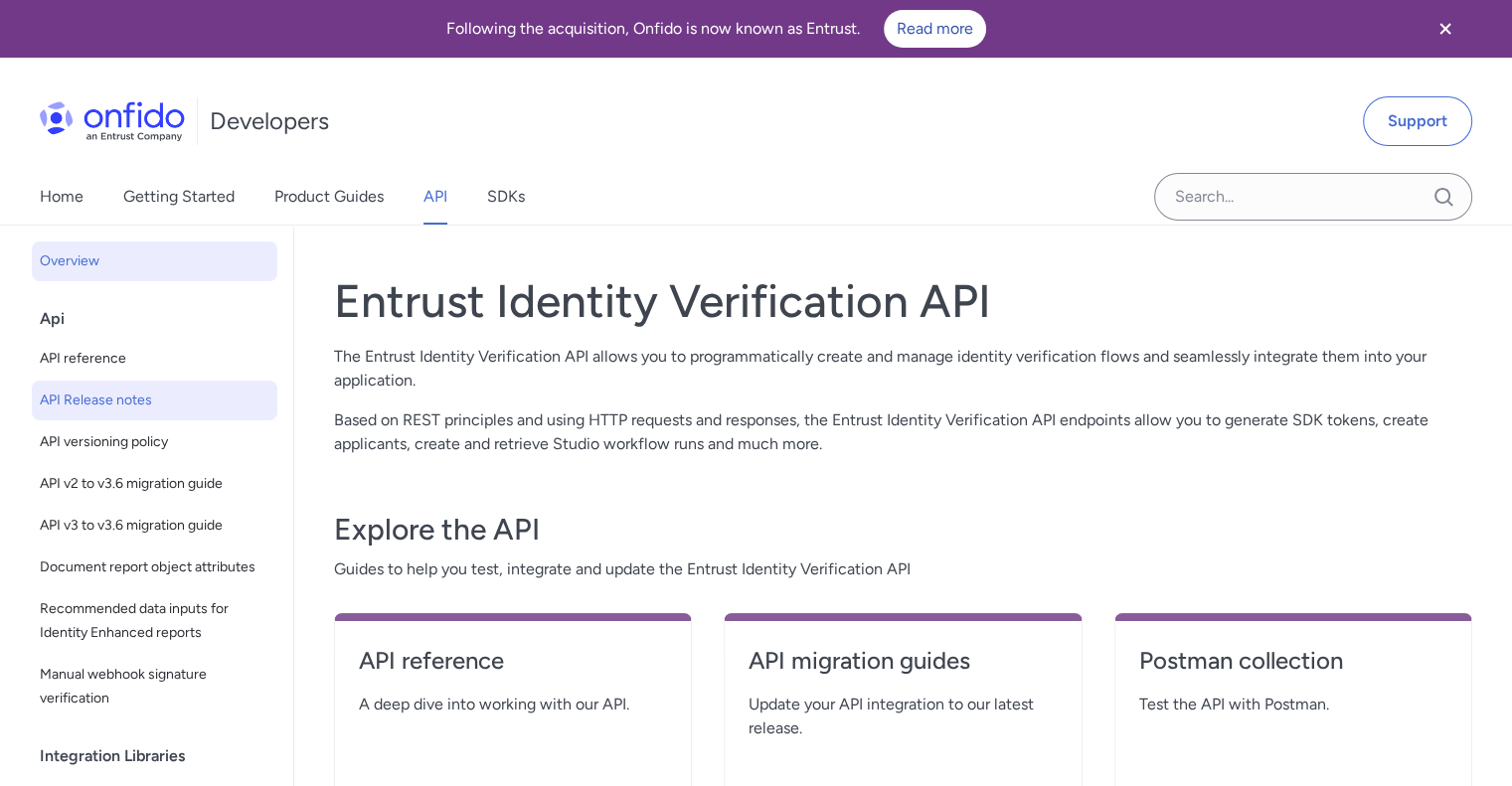 click on "API Release notes" at bounding box center [154, 400] 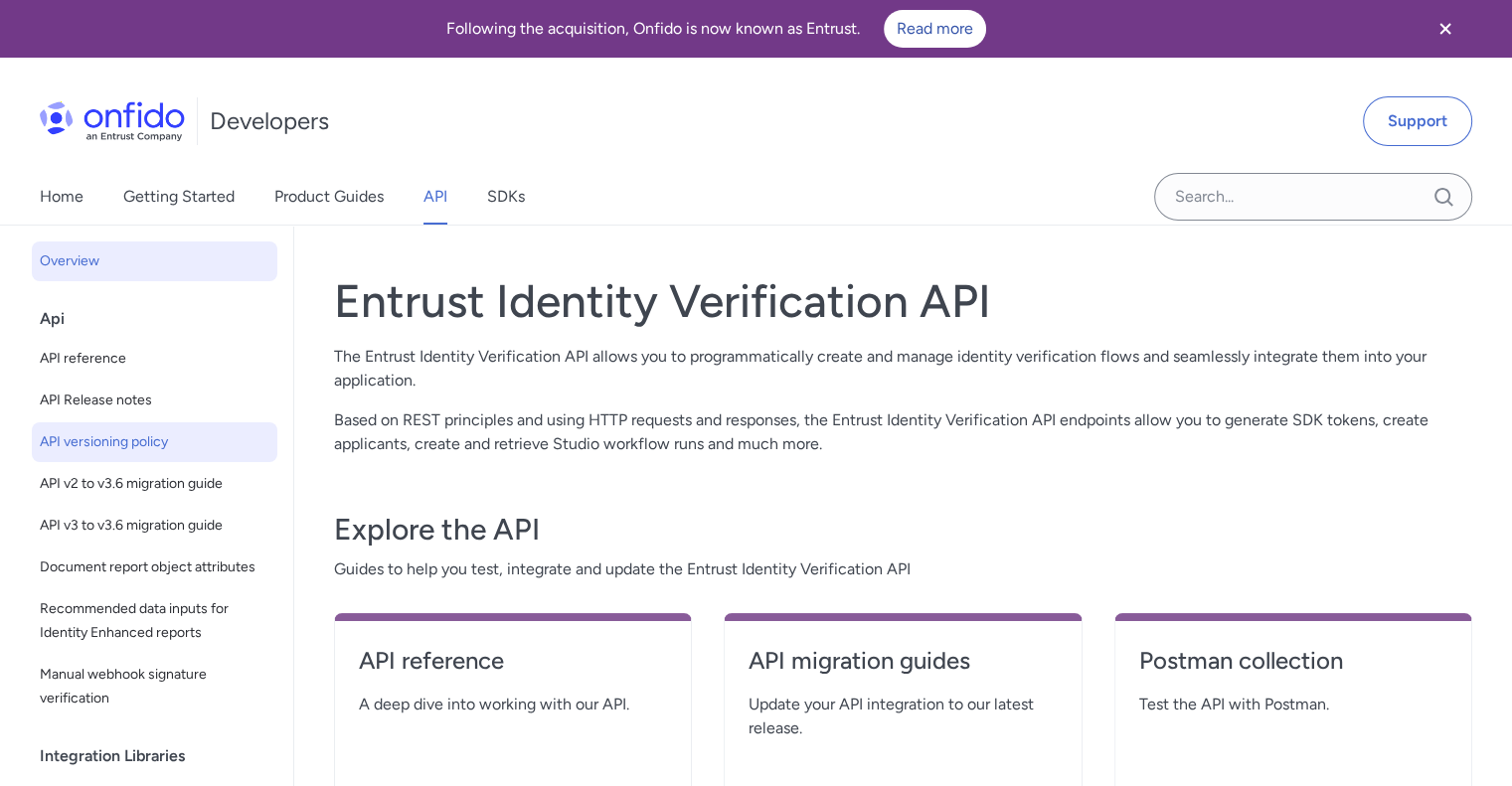 select on "http" 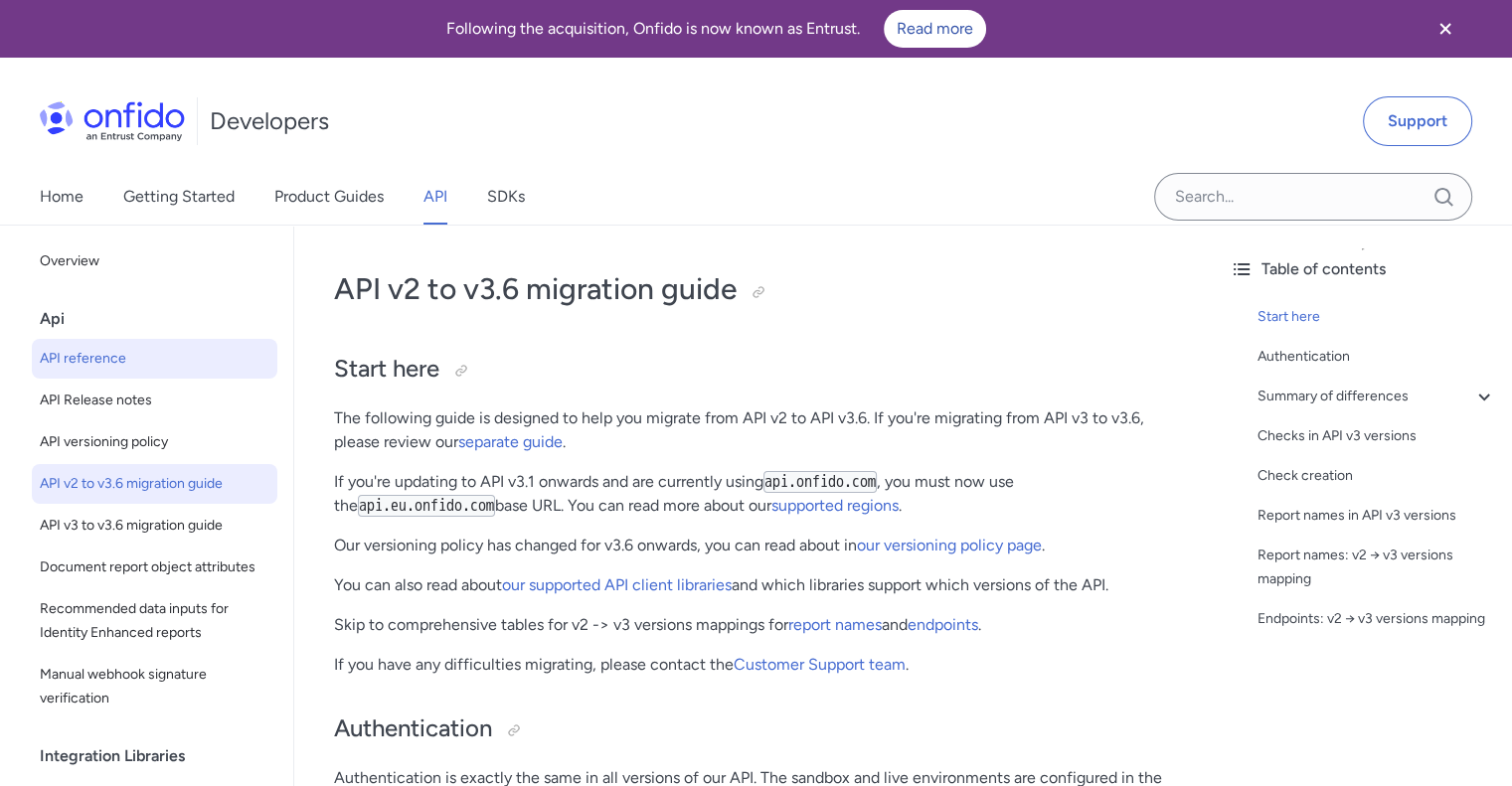 click on "API reference" at bounding box center (154, 359) 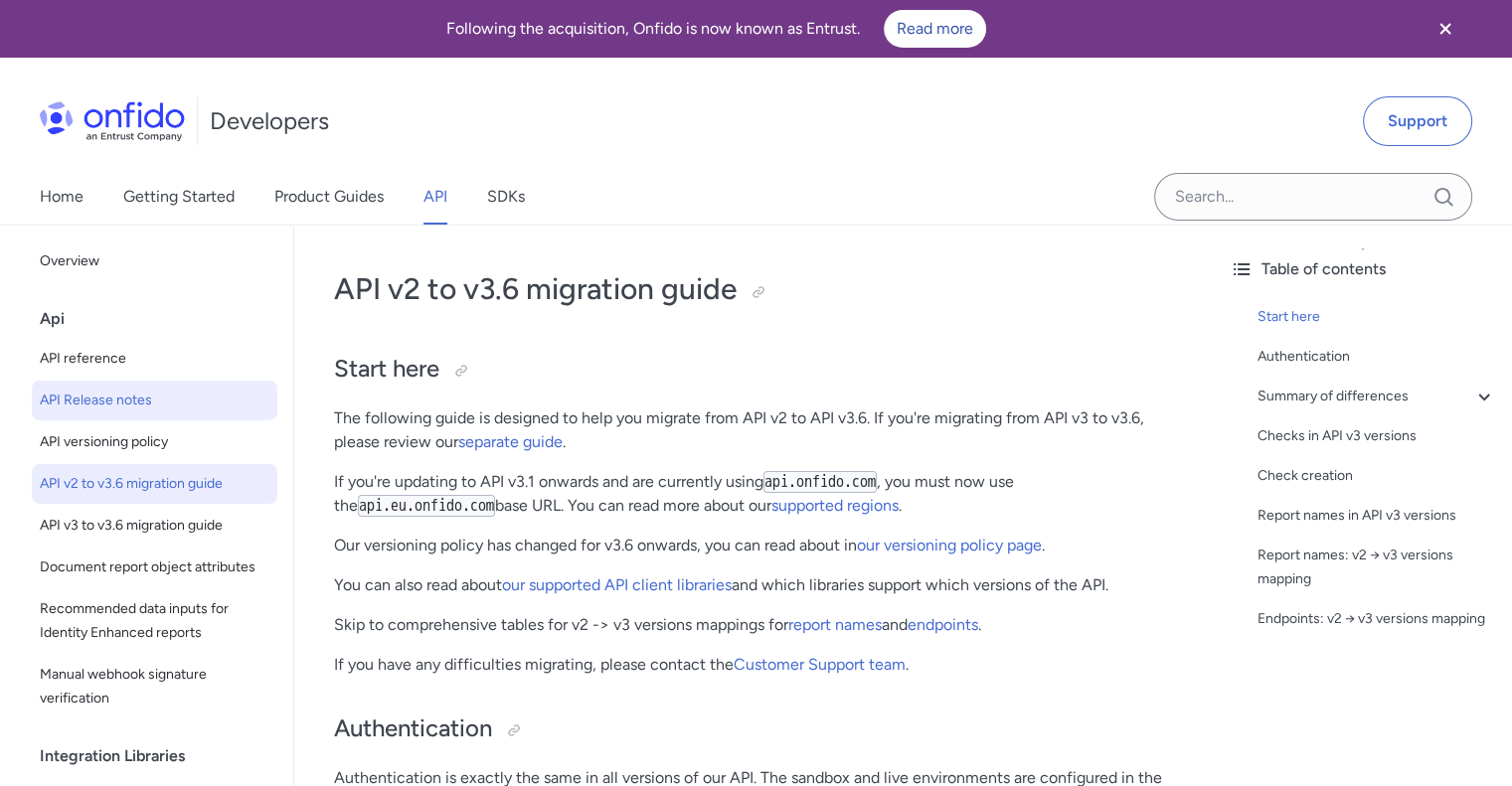 select on "http" 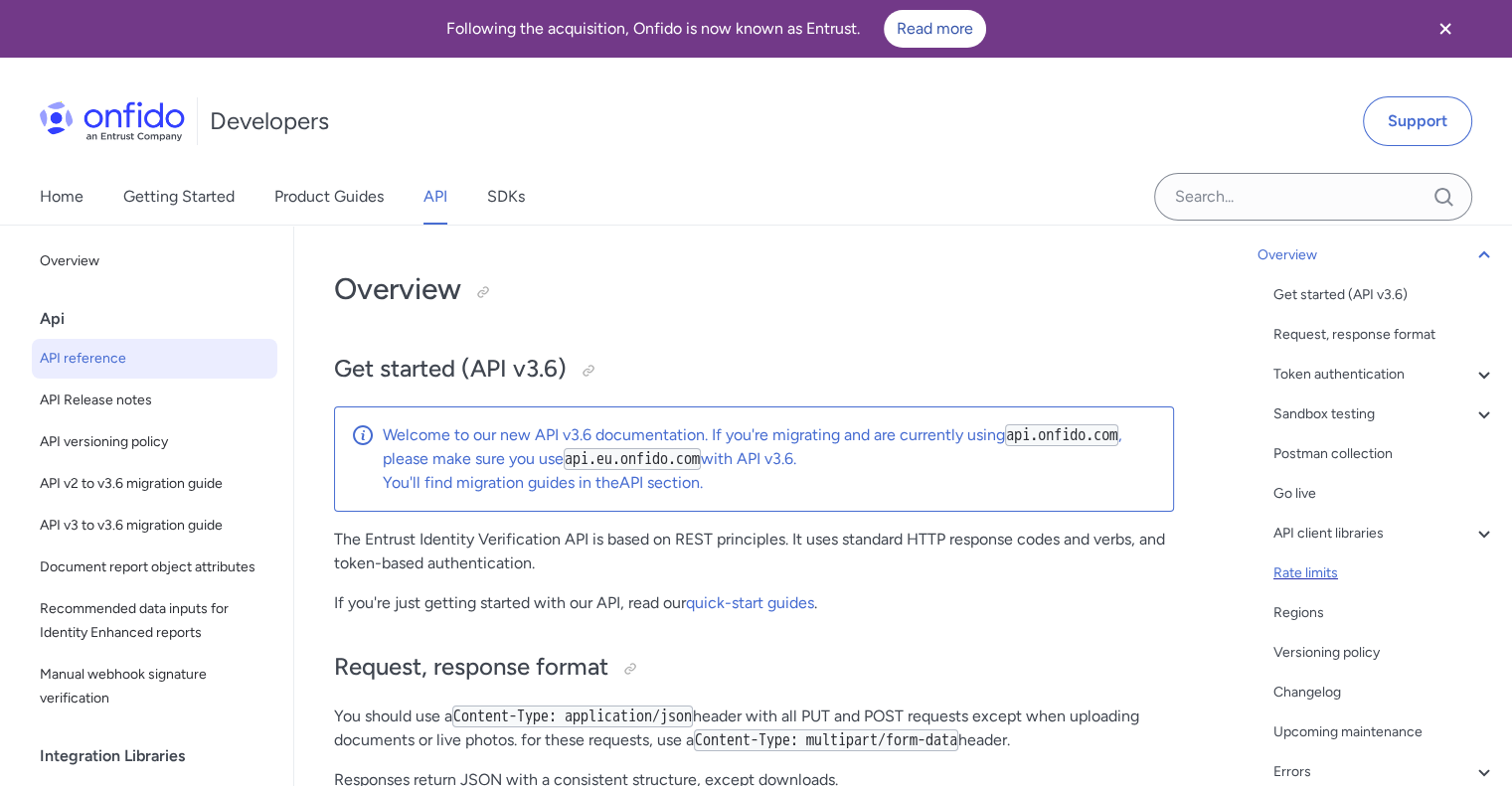 scroll, scrollTop: 0, scrollLeft: 0, axis: both 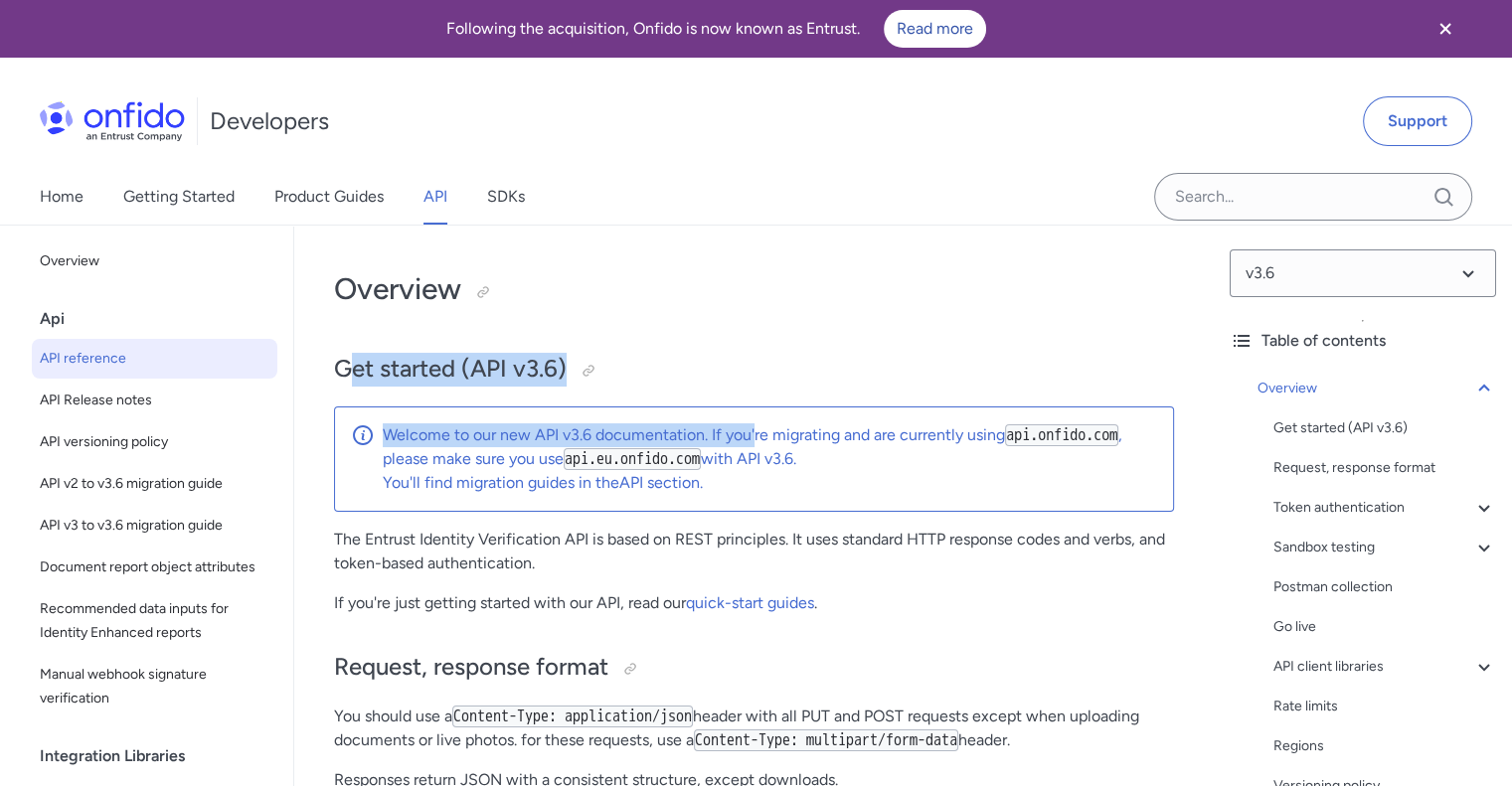 drag, startPoint x: 390, startPoint y: 369, endPoint x: 791, endPoint y: 422, distance: 404.48733 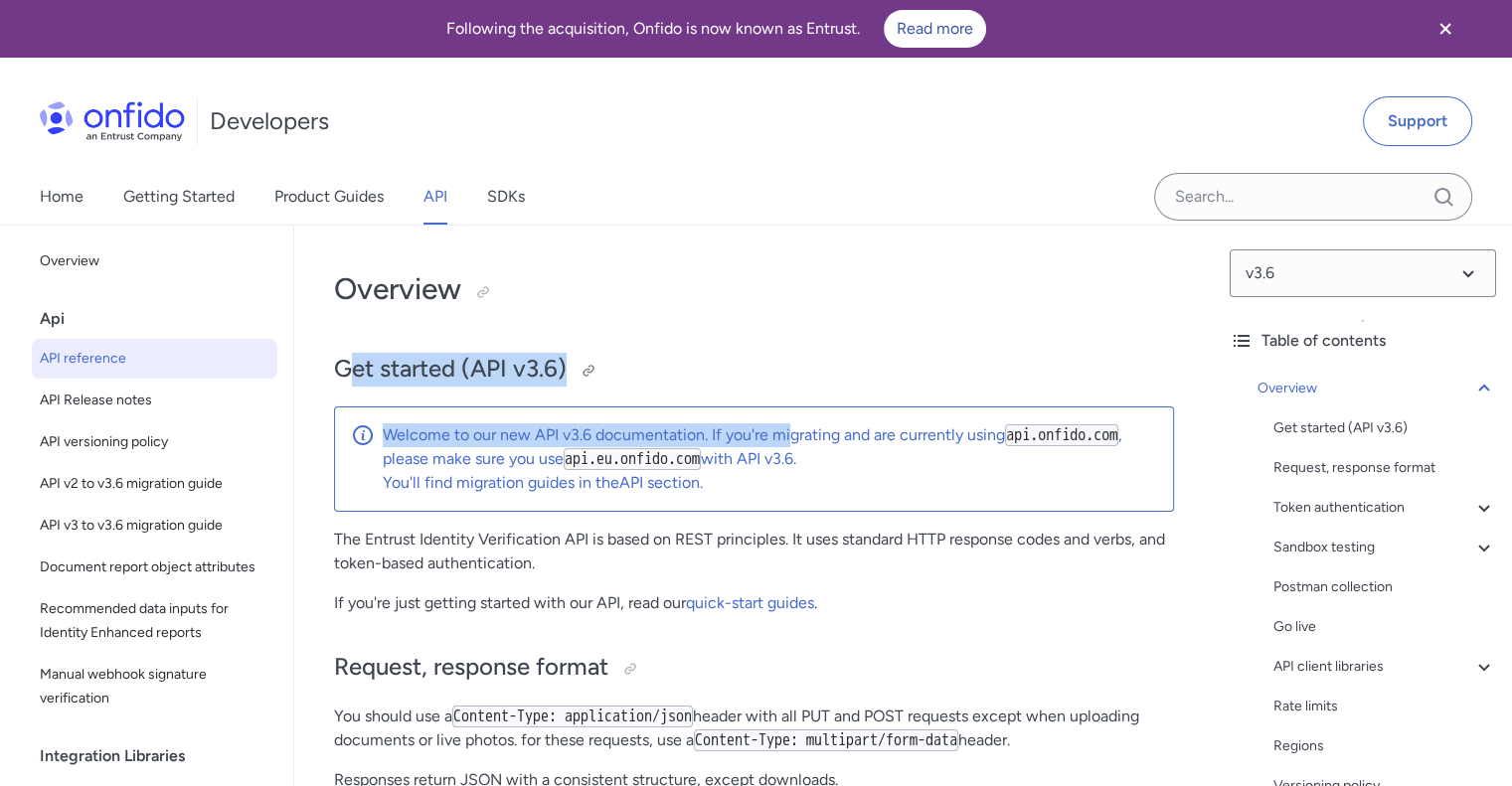 click on "Get started (API v3.6)" at bounding box center [754, 370] 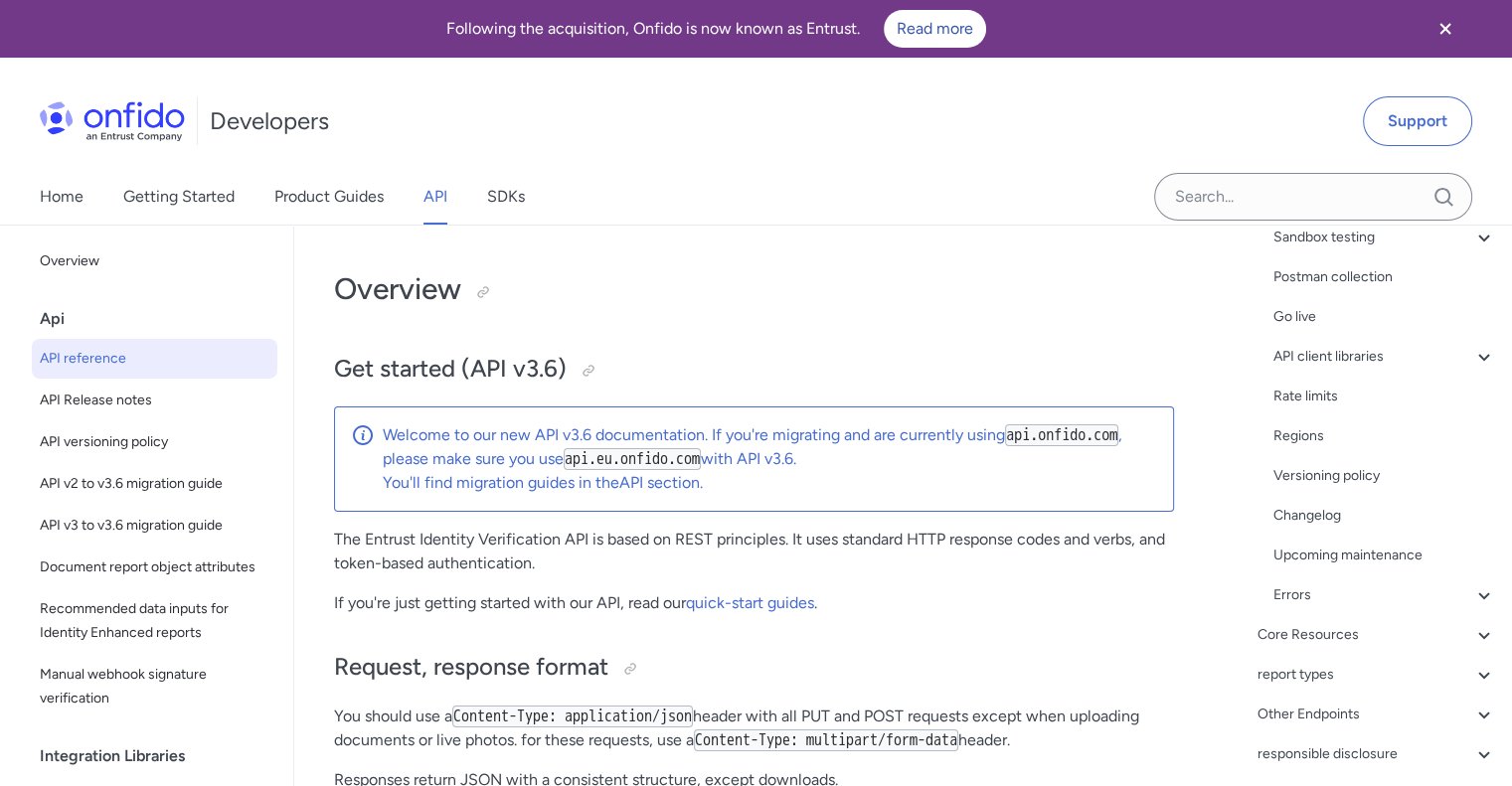 scroll, scrollTop: 0, scrollLeft: 0, axis: both 